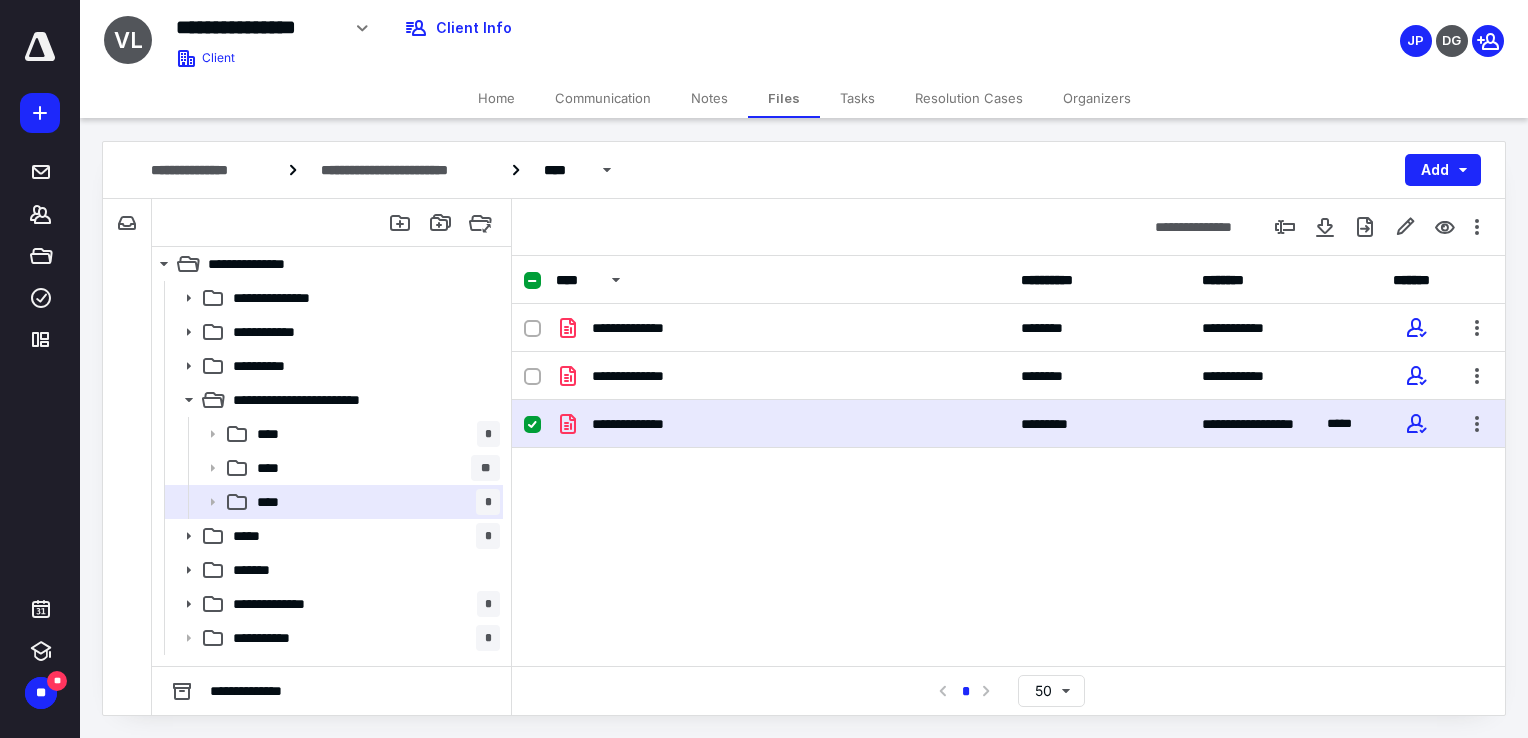 scroll, scrollTop: 0, scrollLeft: 0, axis: both 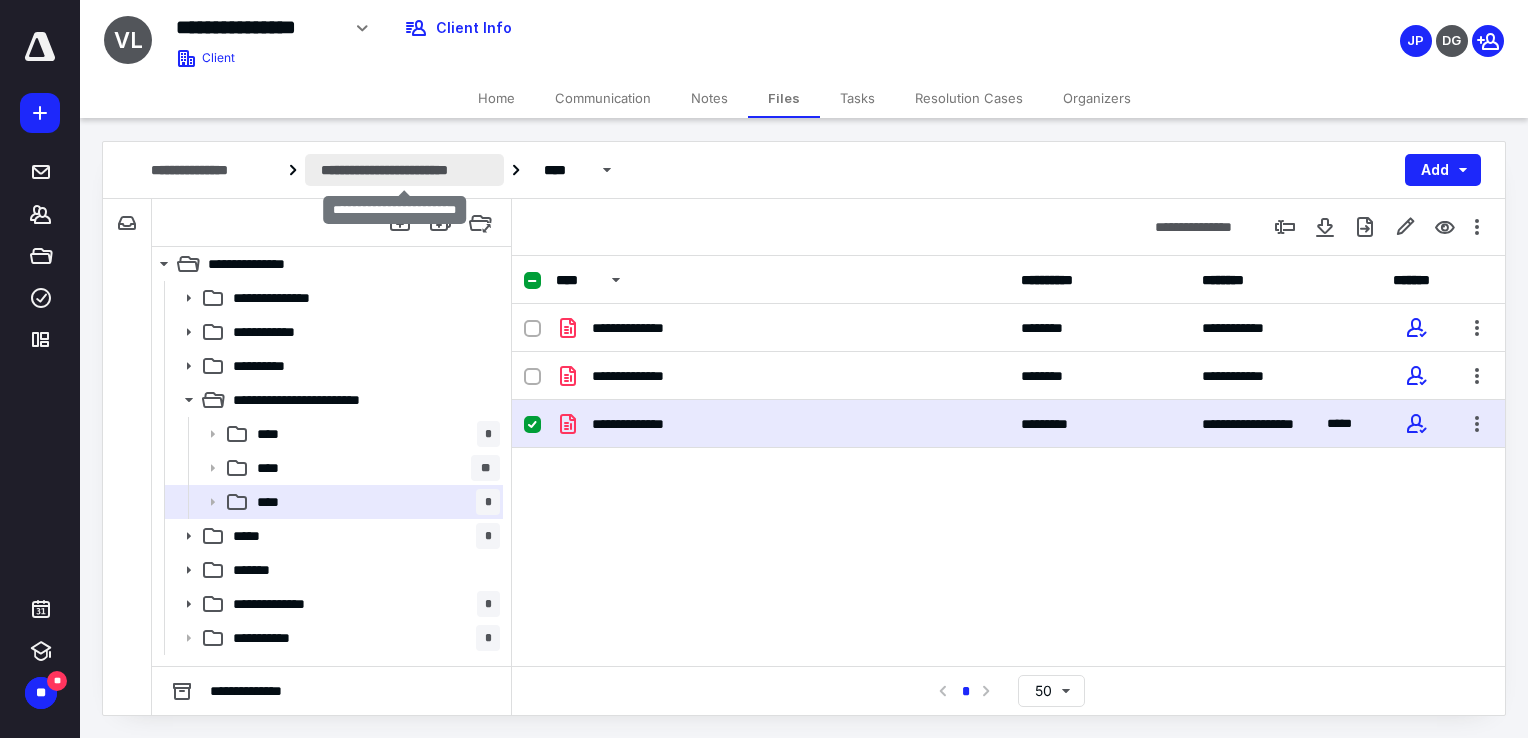 click on "**********" at bounding box center [404, 170] 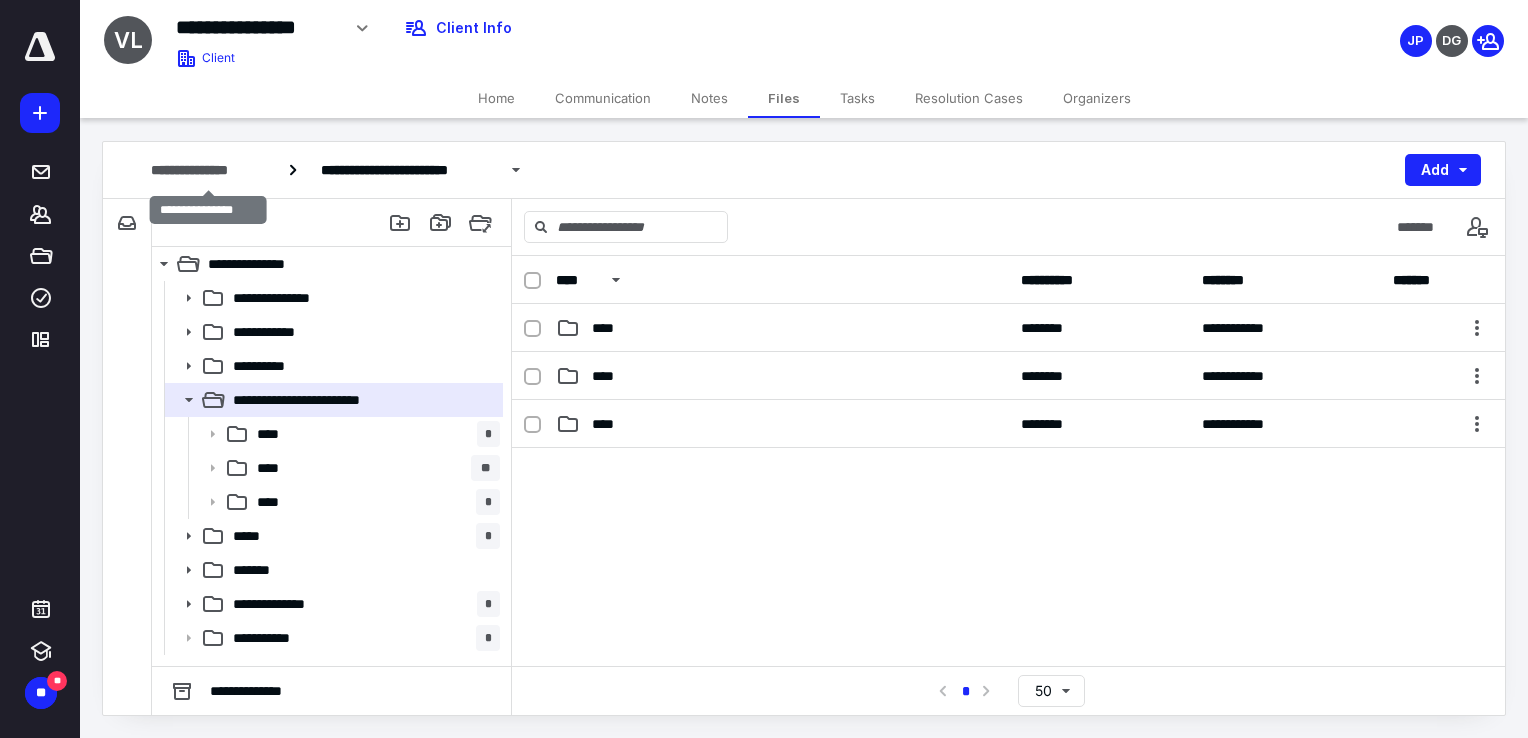 drag, startPoint x: 206, startPoint y: 164, endPoint x: 507, endPoint y: 281, distance: 322.93964 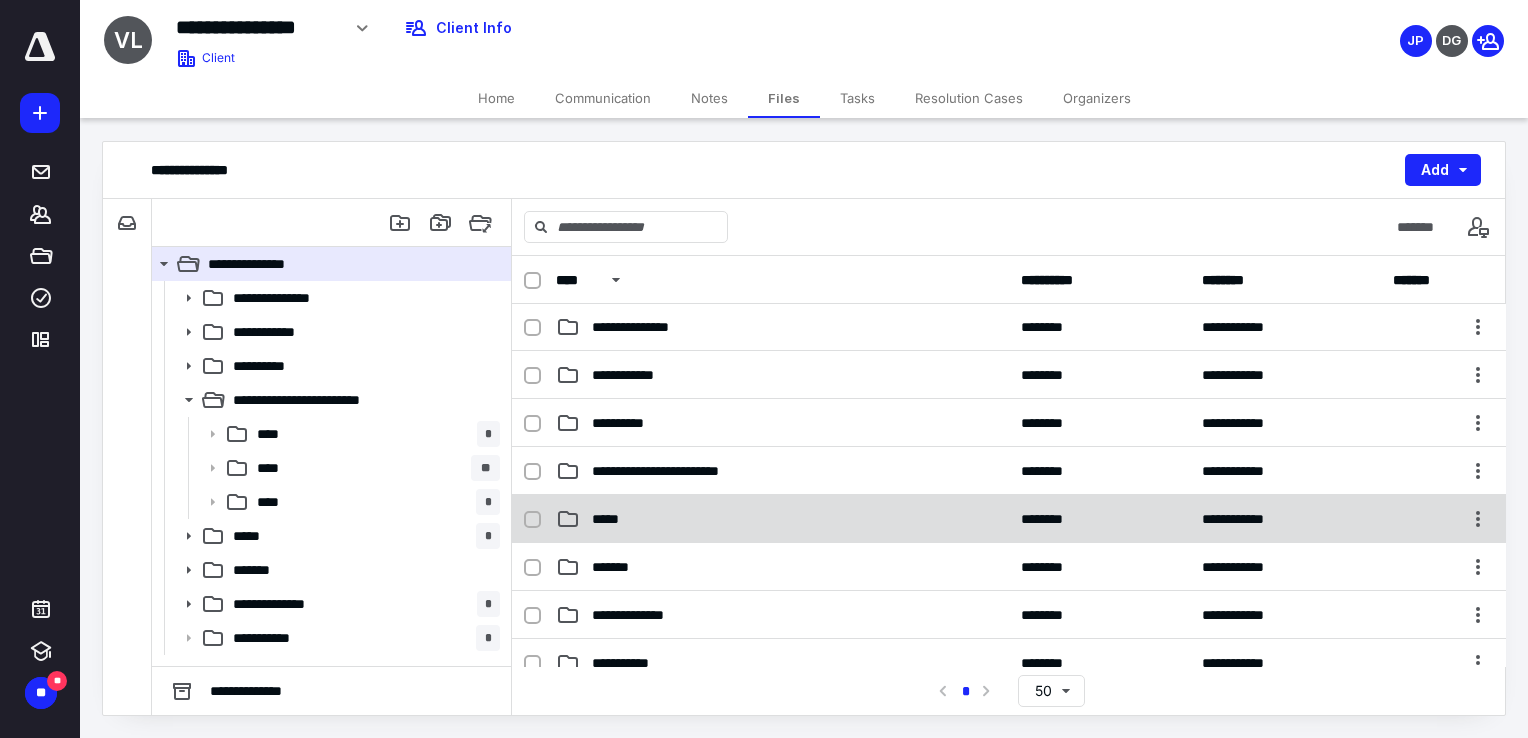 scroll, scrollTop: 0, scrollLeft: 0, axis: both 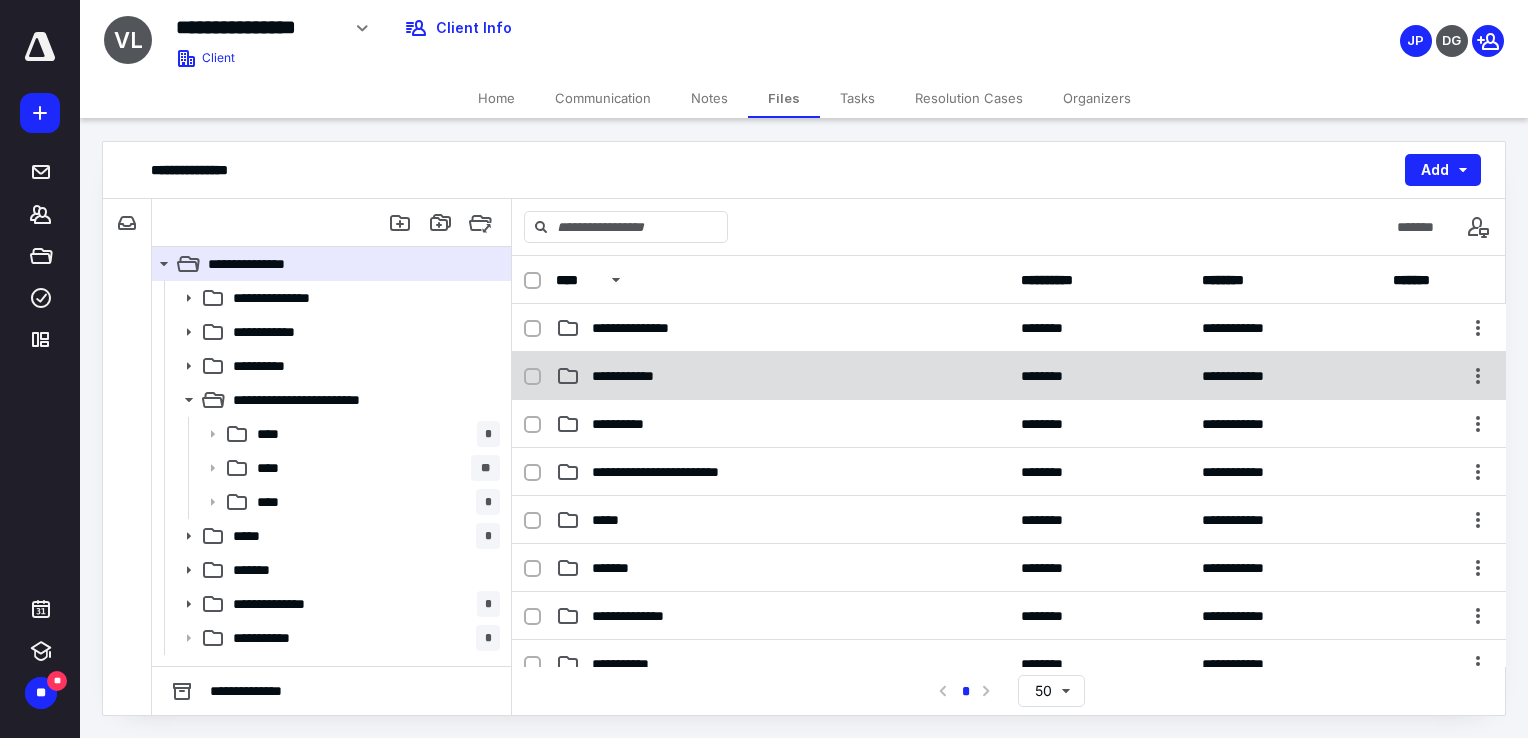 click on "**********" at bounding box center (782, 376) 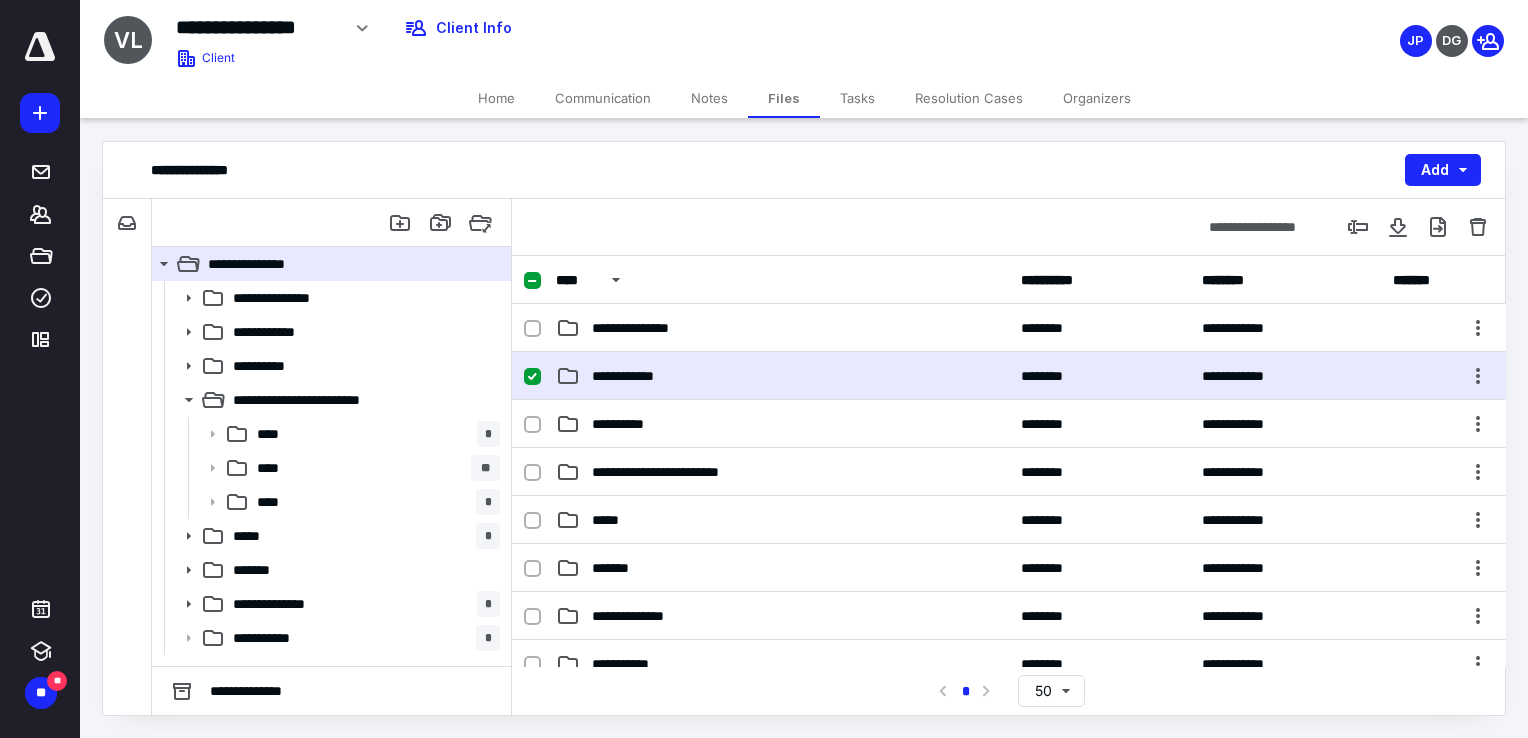click on "**********" at bounding box center [782, 376] 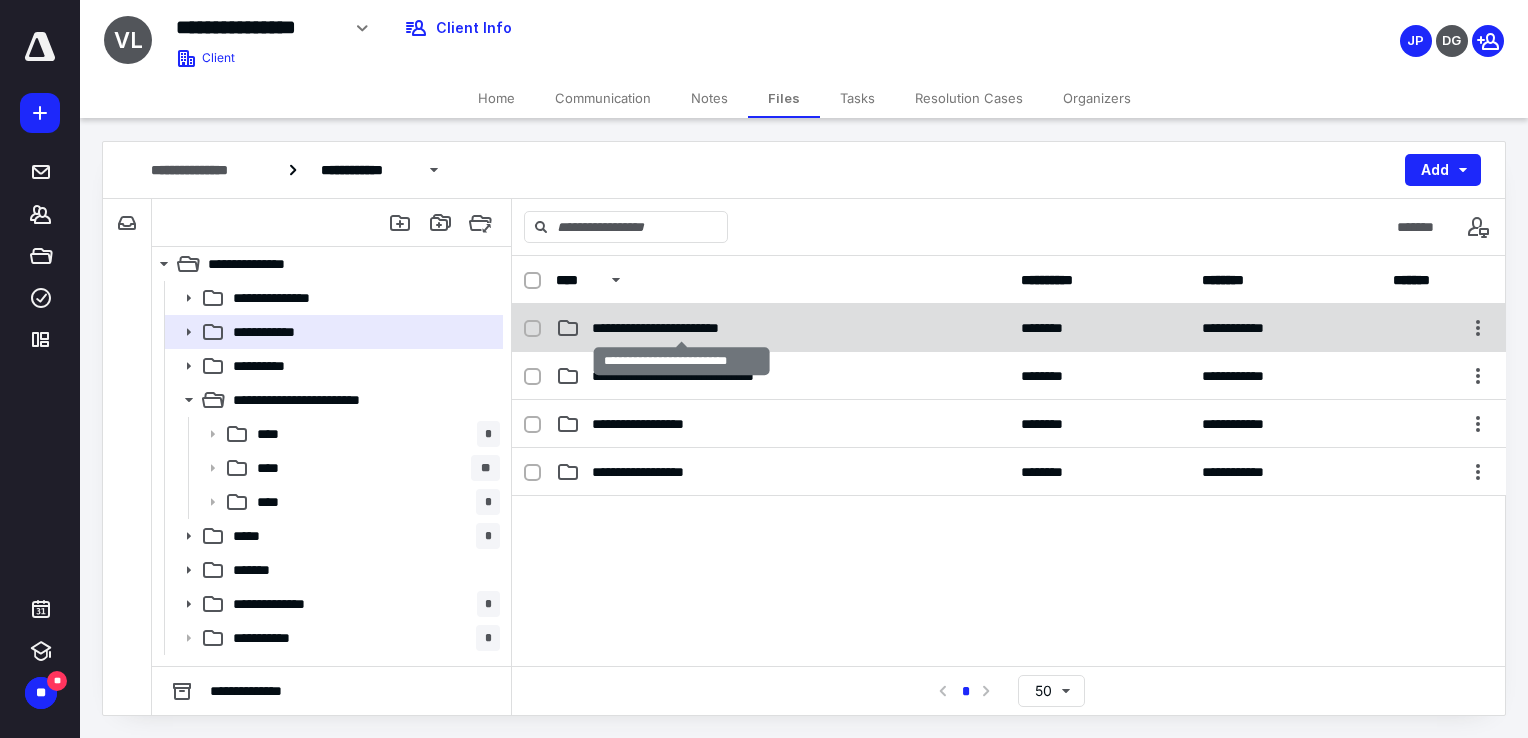 click on "**********" at bounding box center (682, 328) 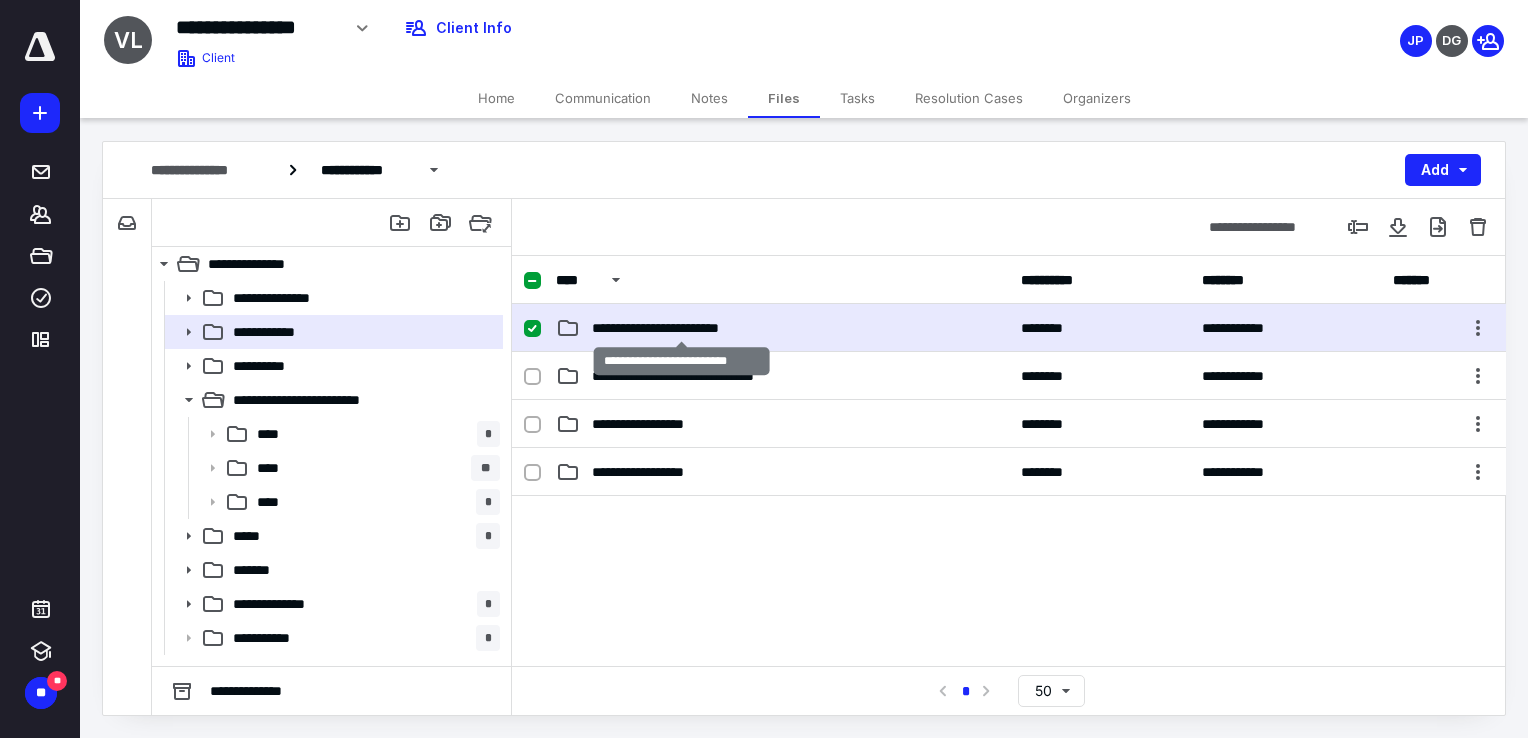 click on "**********" at bounding box center [682, 328] 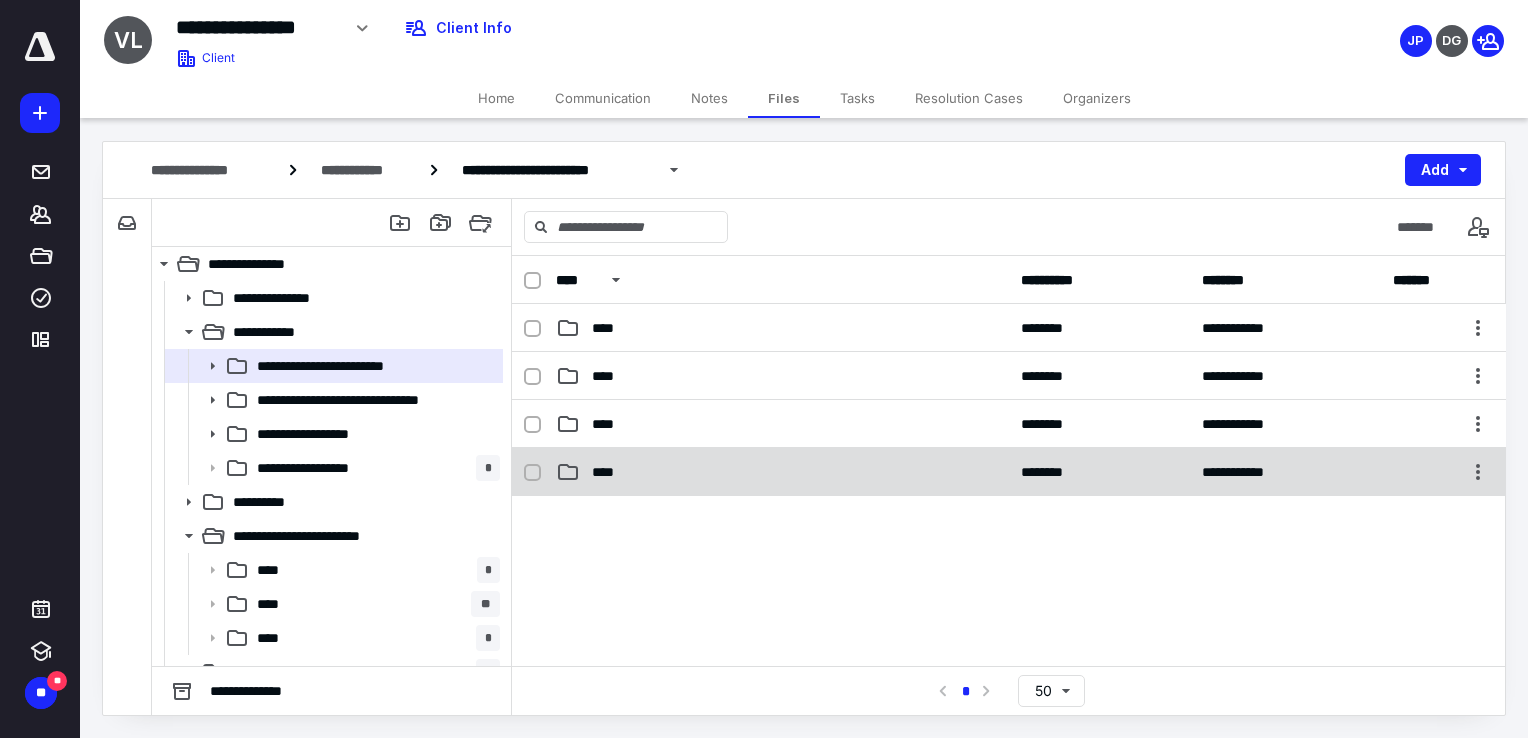 click on "**********" at bounding box center (1009, 472) 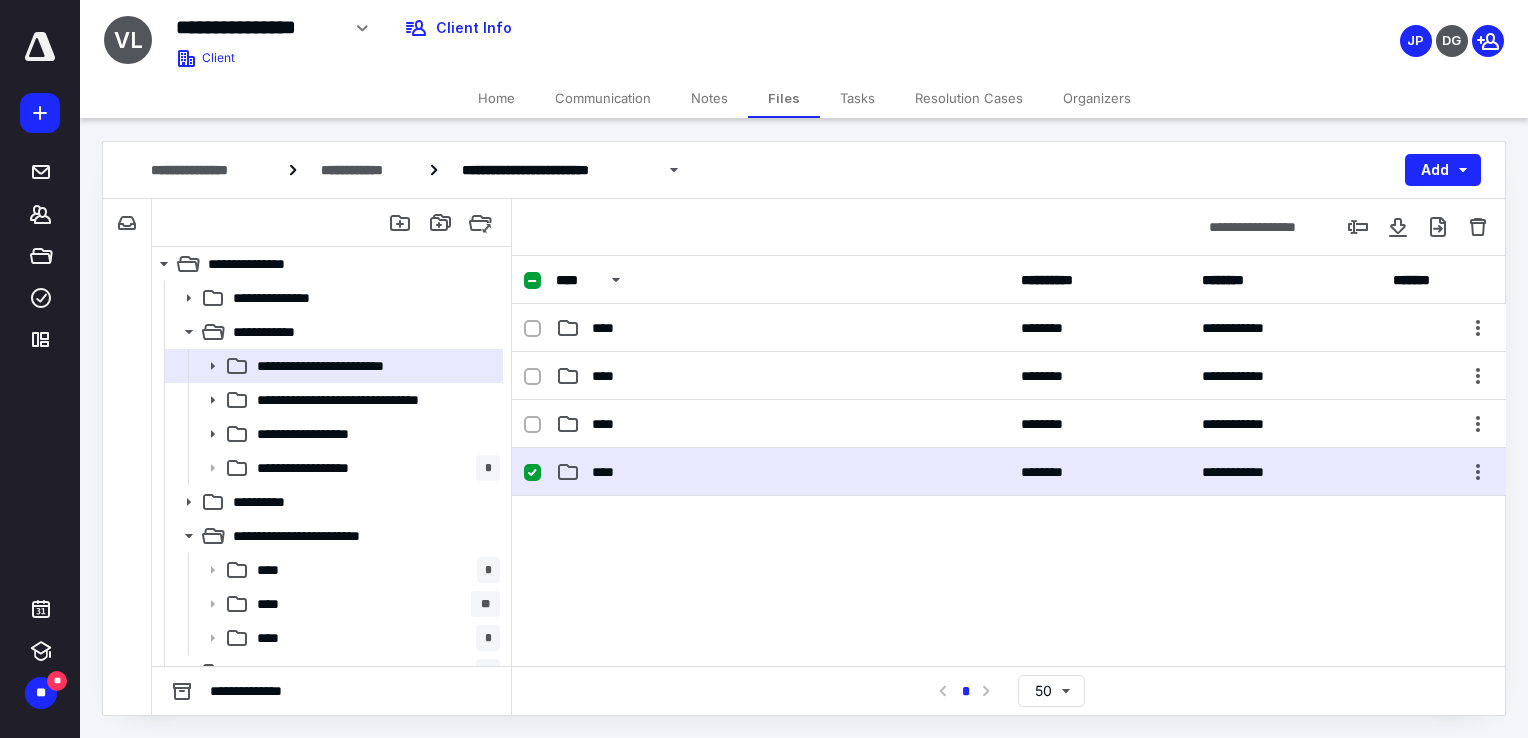 click on "**********" at bounding box center [1009, 472] 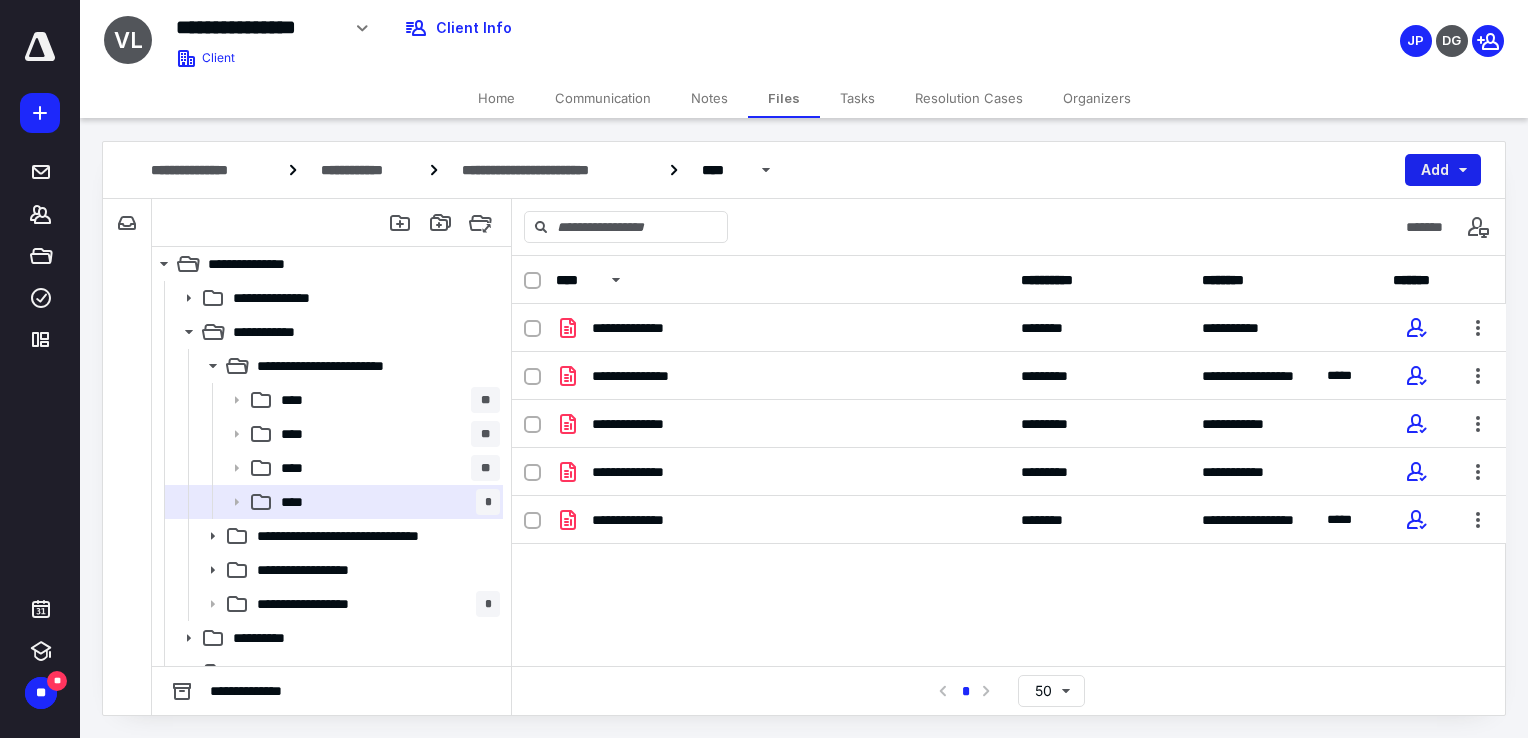 click on "Add" at bounding box center (1443, 170) 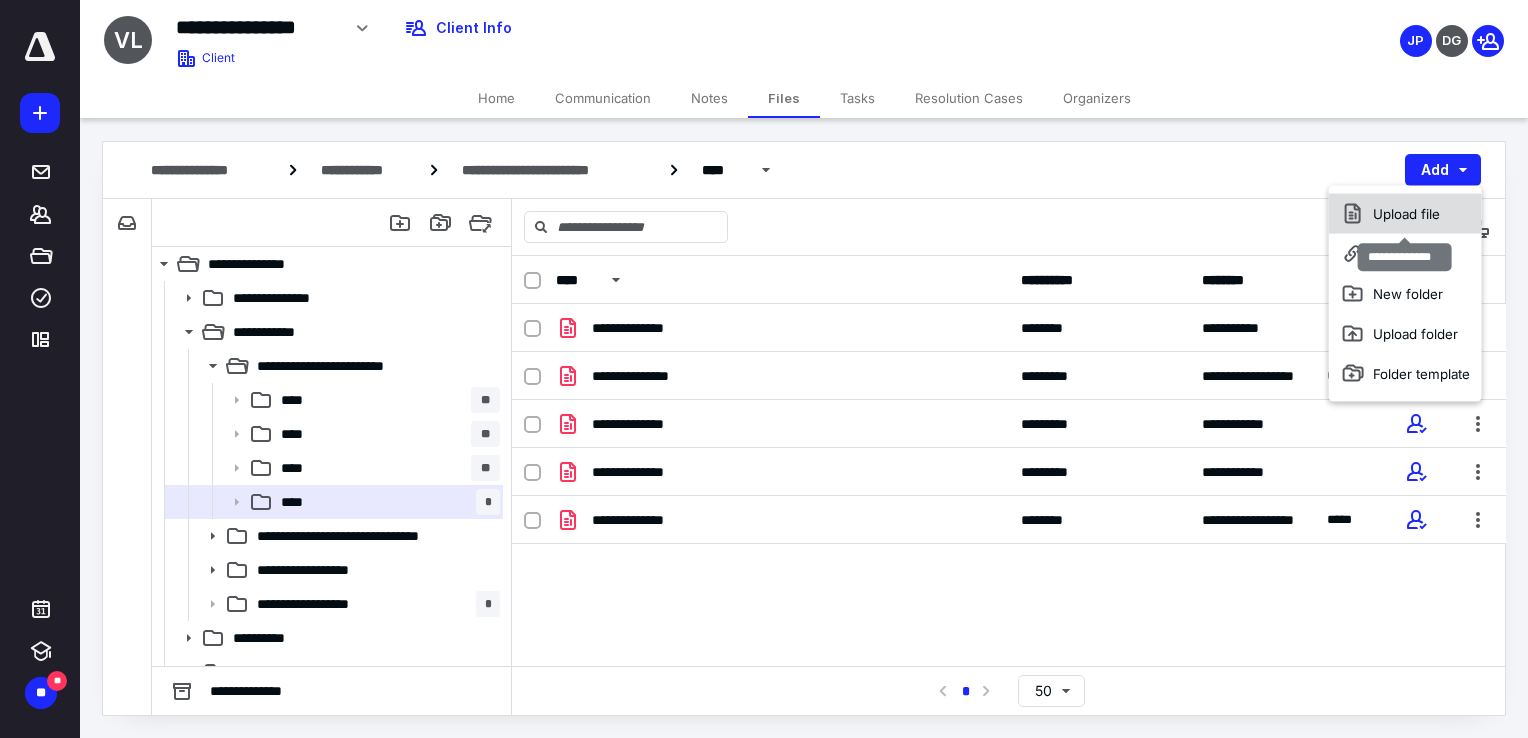 click on "Upload file" at bounding box center (1405, 214) 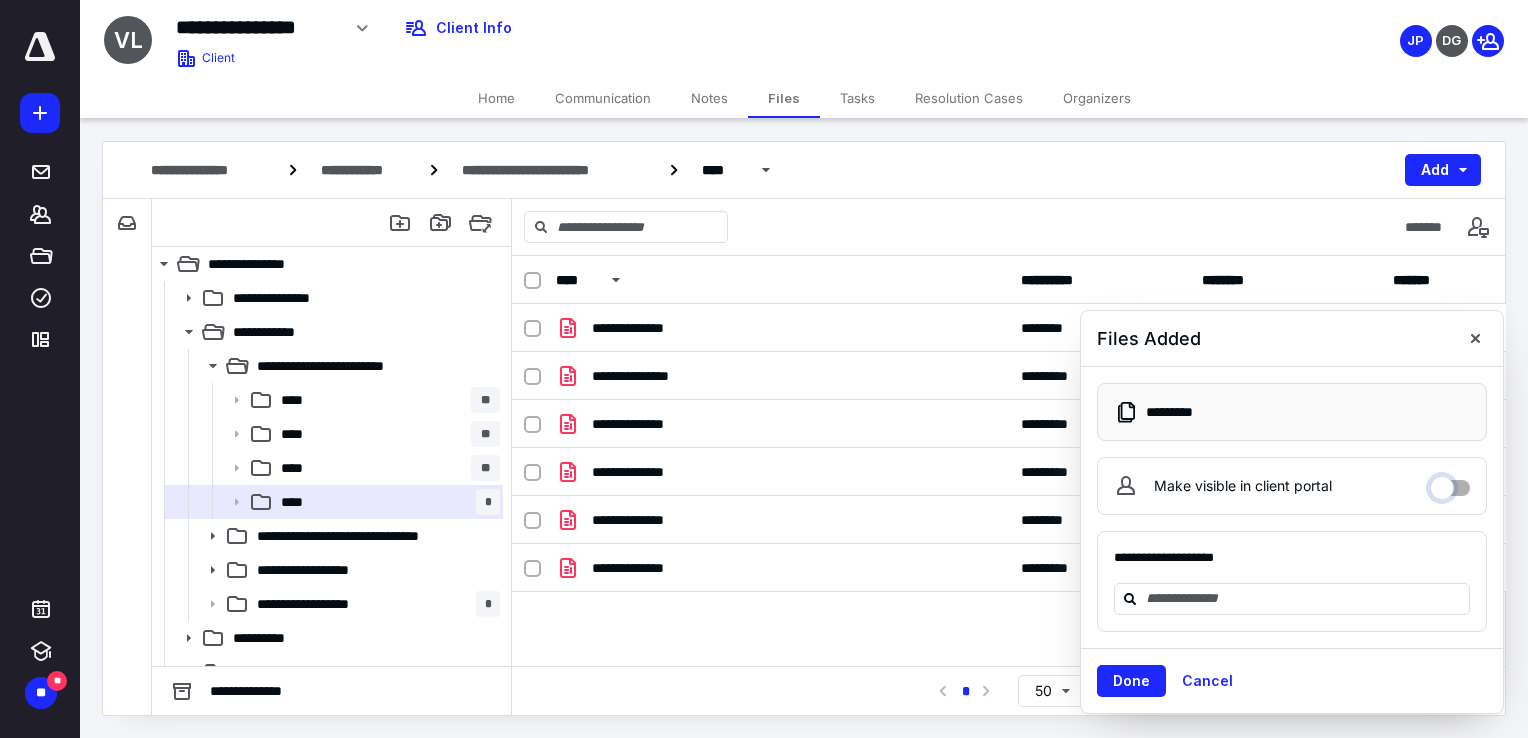 click on "Make visible in client portal" at bounding box center [1450, 483] 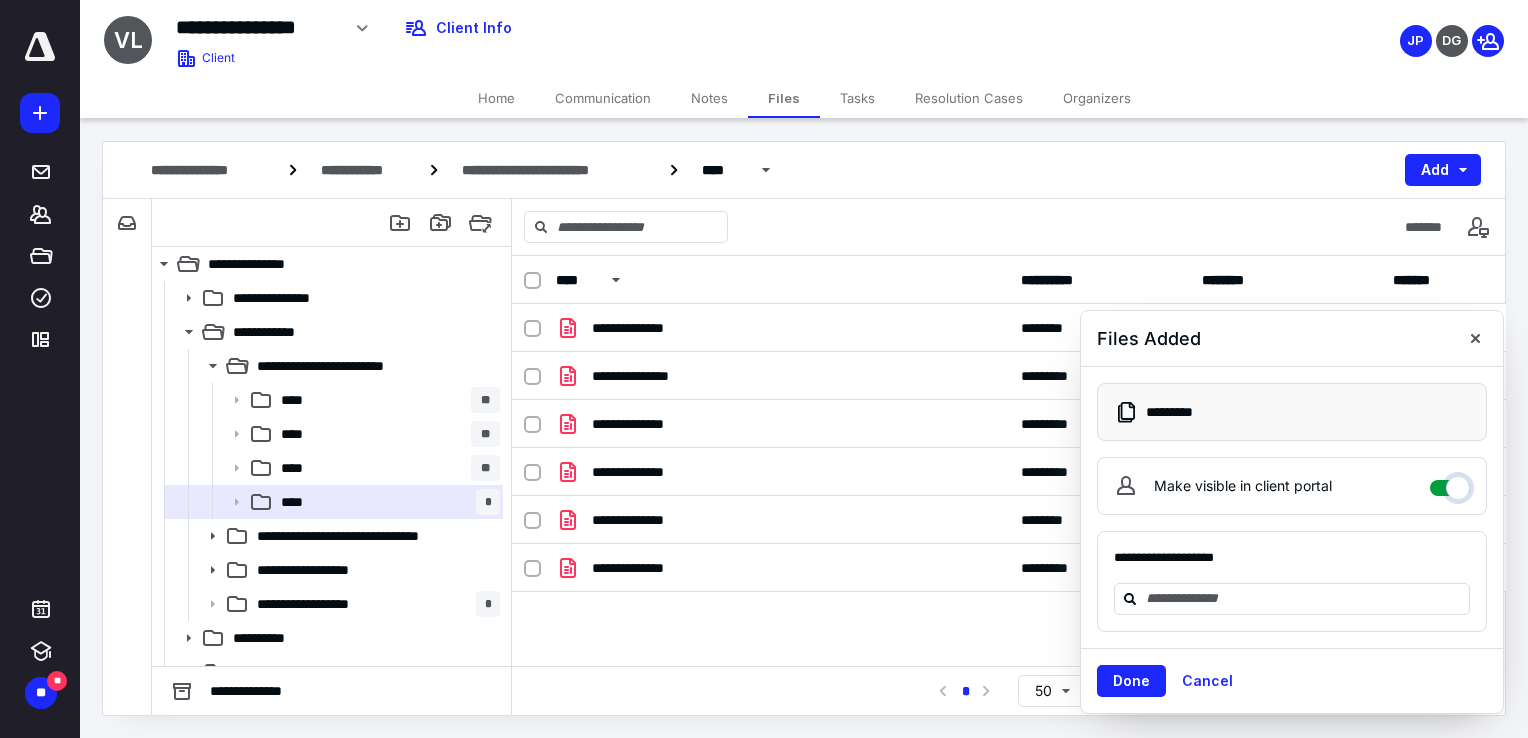 checkbox on "****" 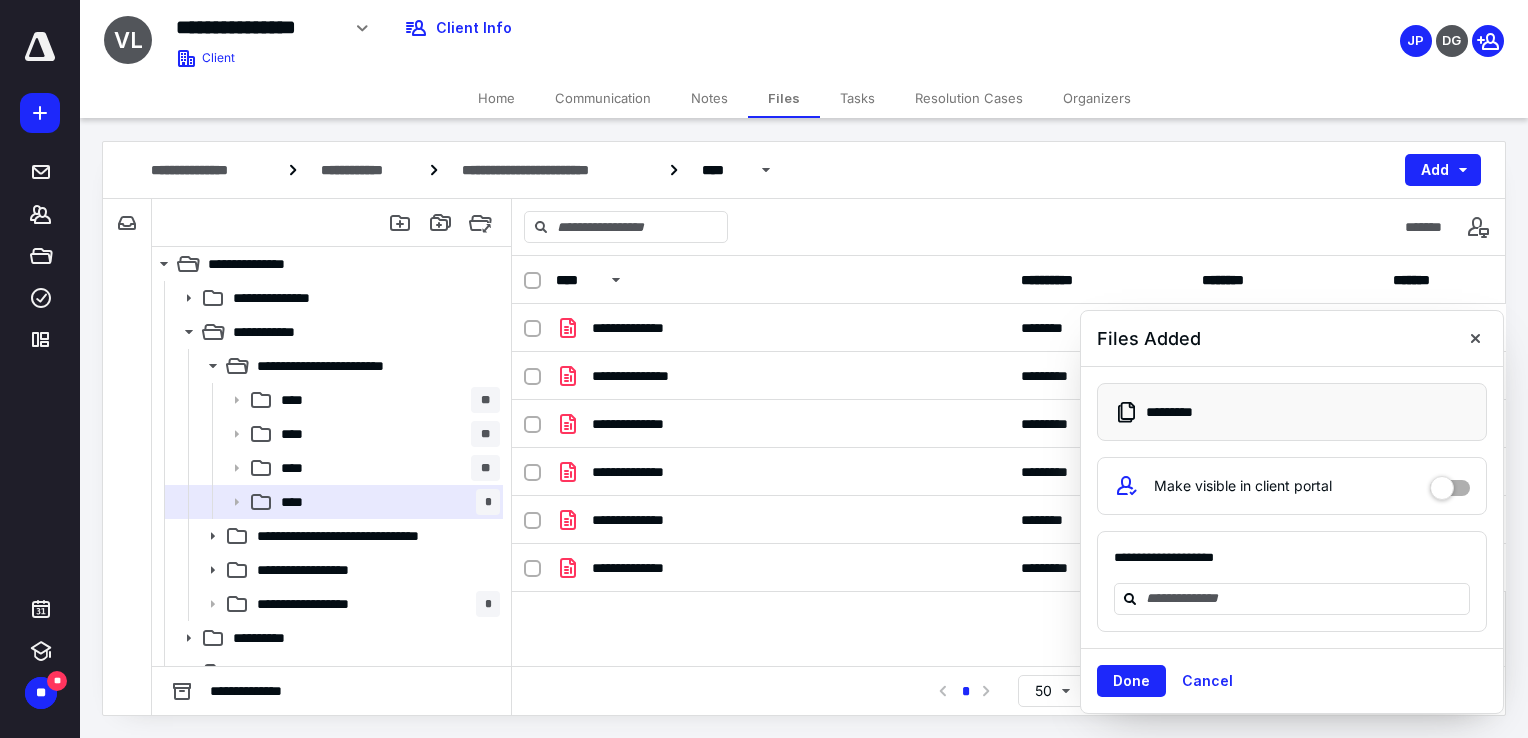 click on "Done" at bounding box center (1131, 681) 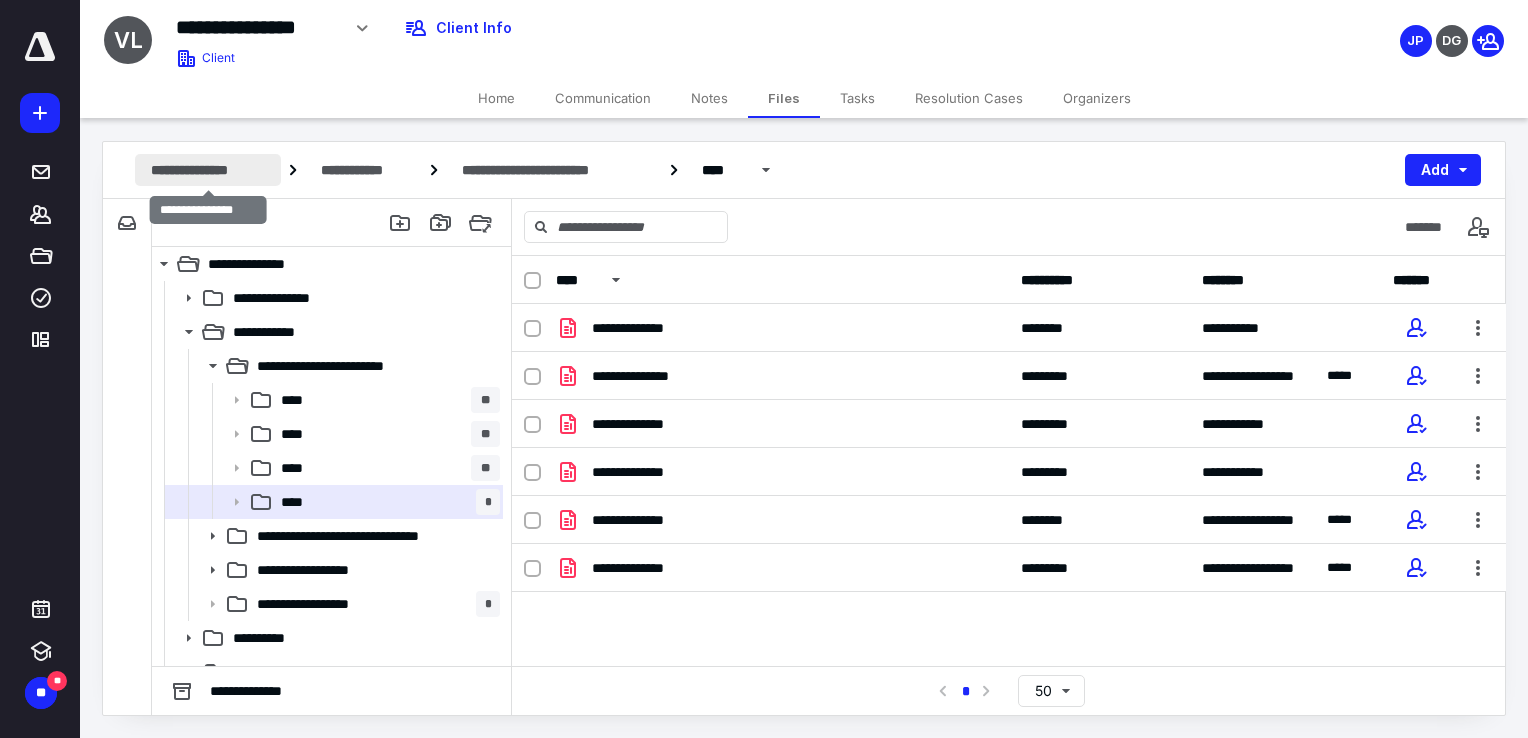 click on "**********" at bounding box center (208, 170) 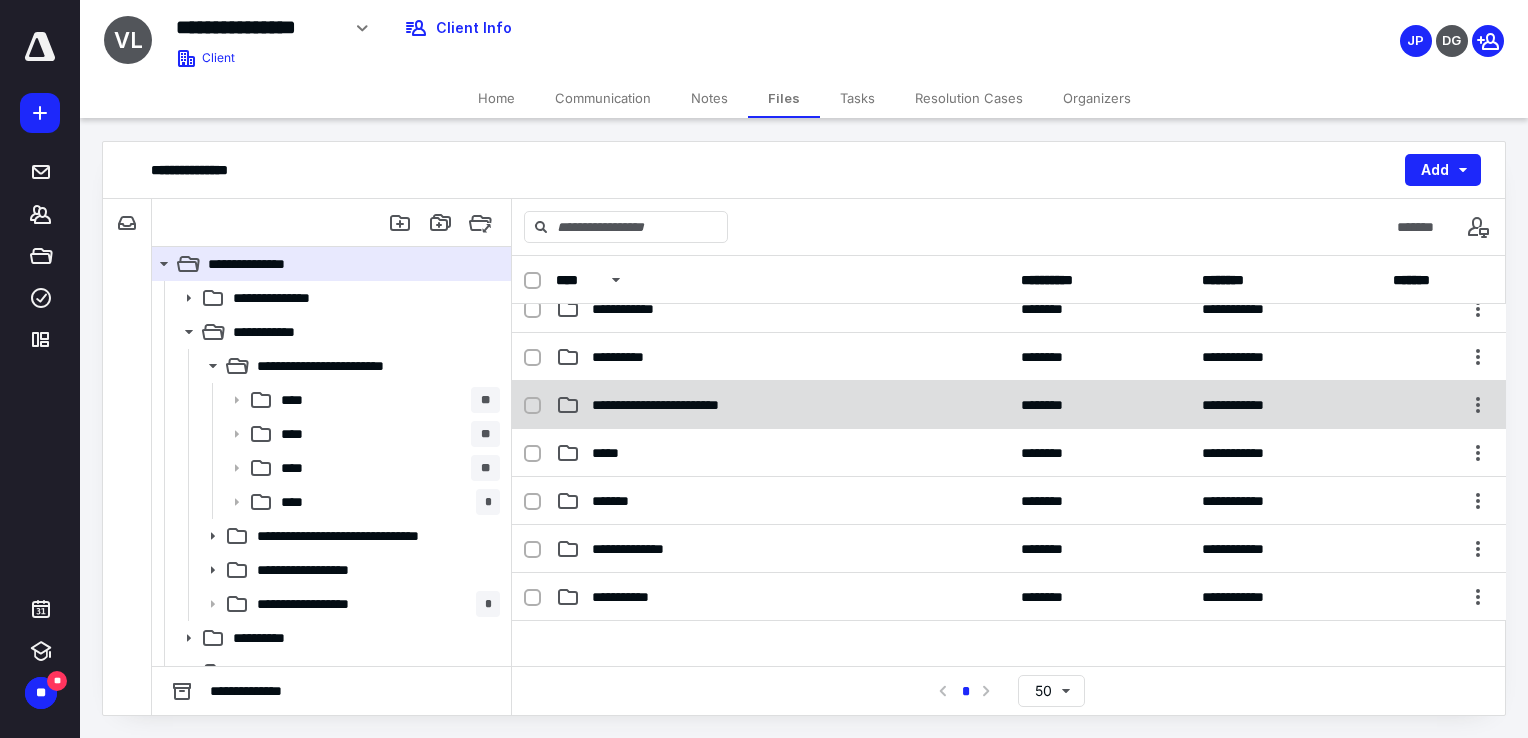 scroll, scrollTop: 200, scrollLeft: 0, axis: vertical 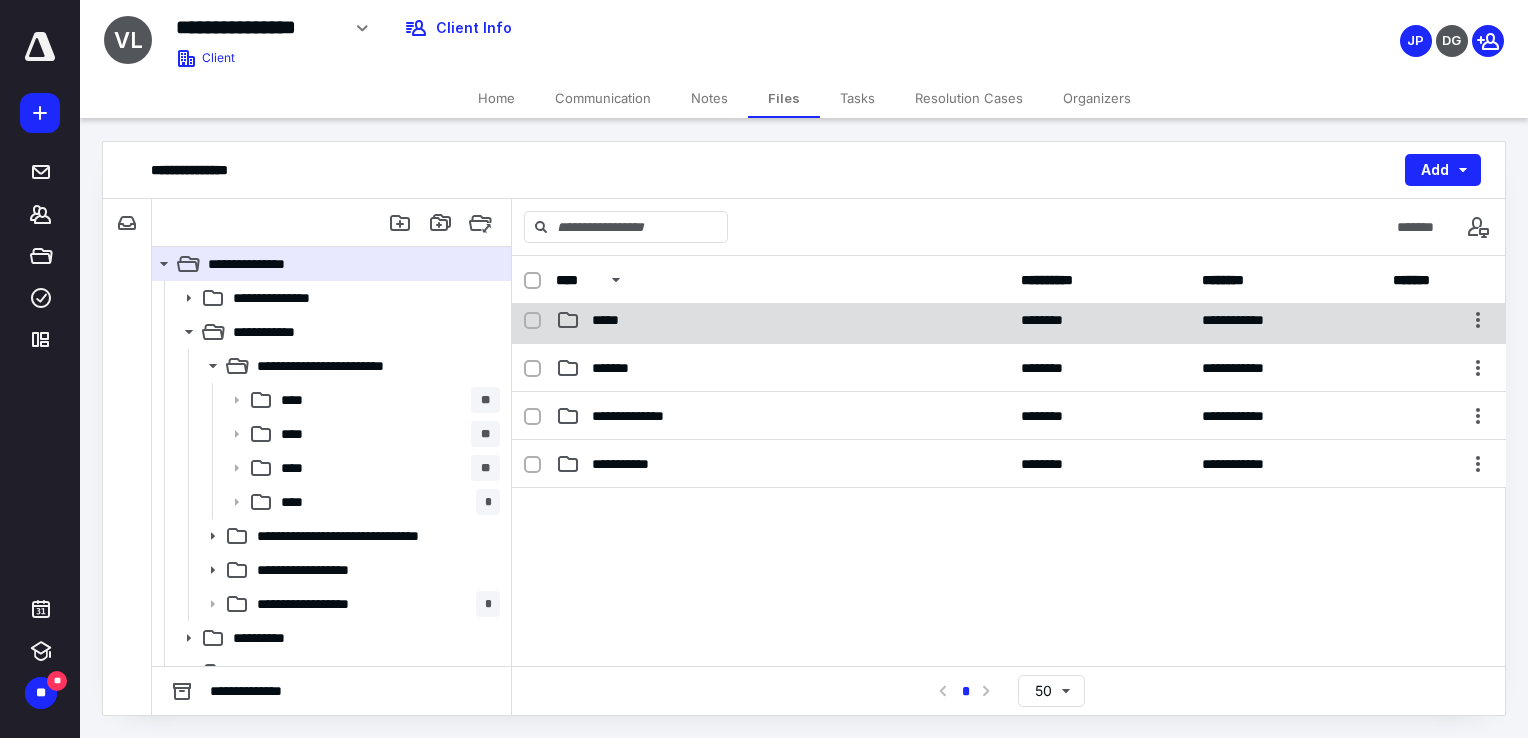 click on "**********" at bounding box center (1009, 320) 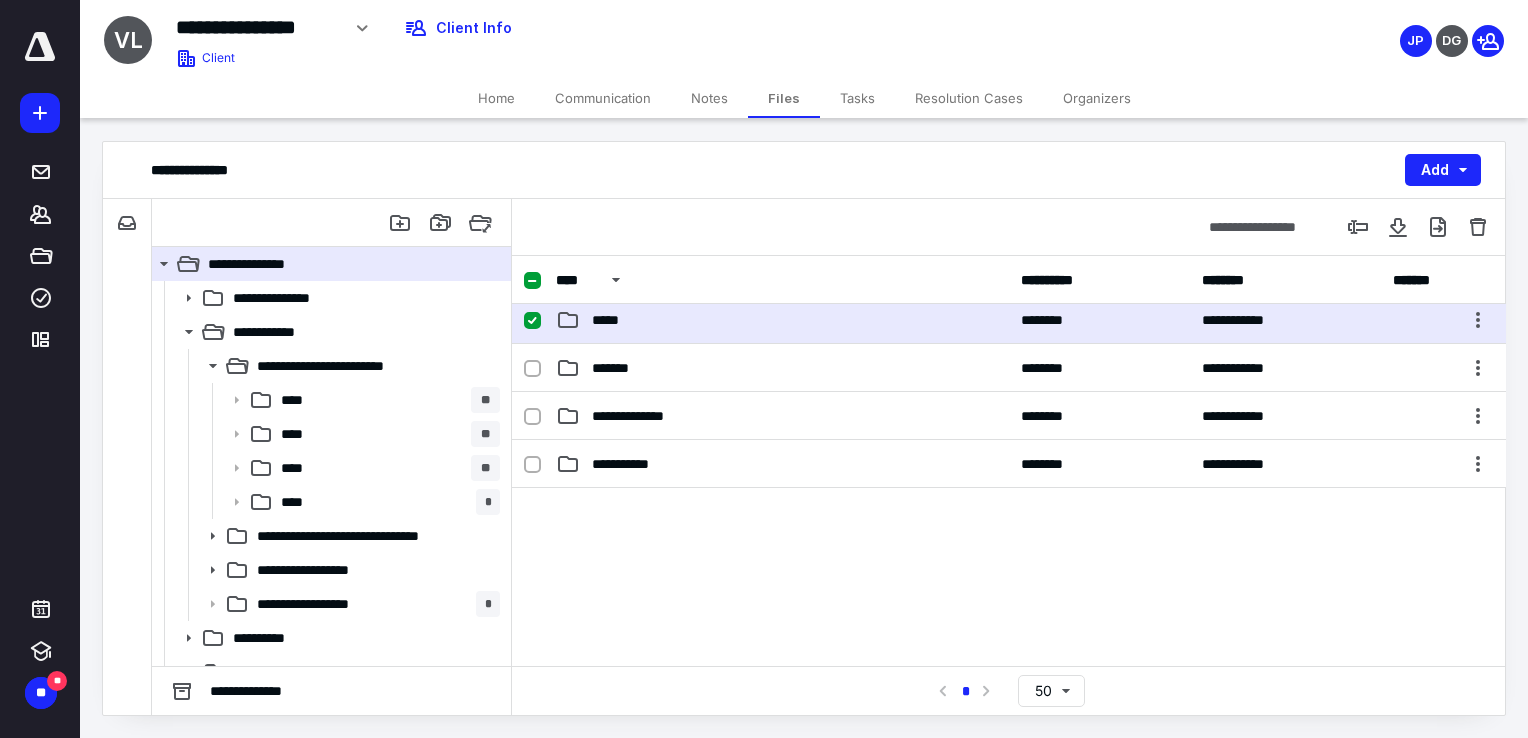 scroll, scrollTop: 0, scrollLeft: 0, axis: both 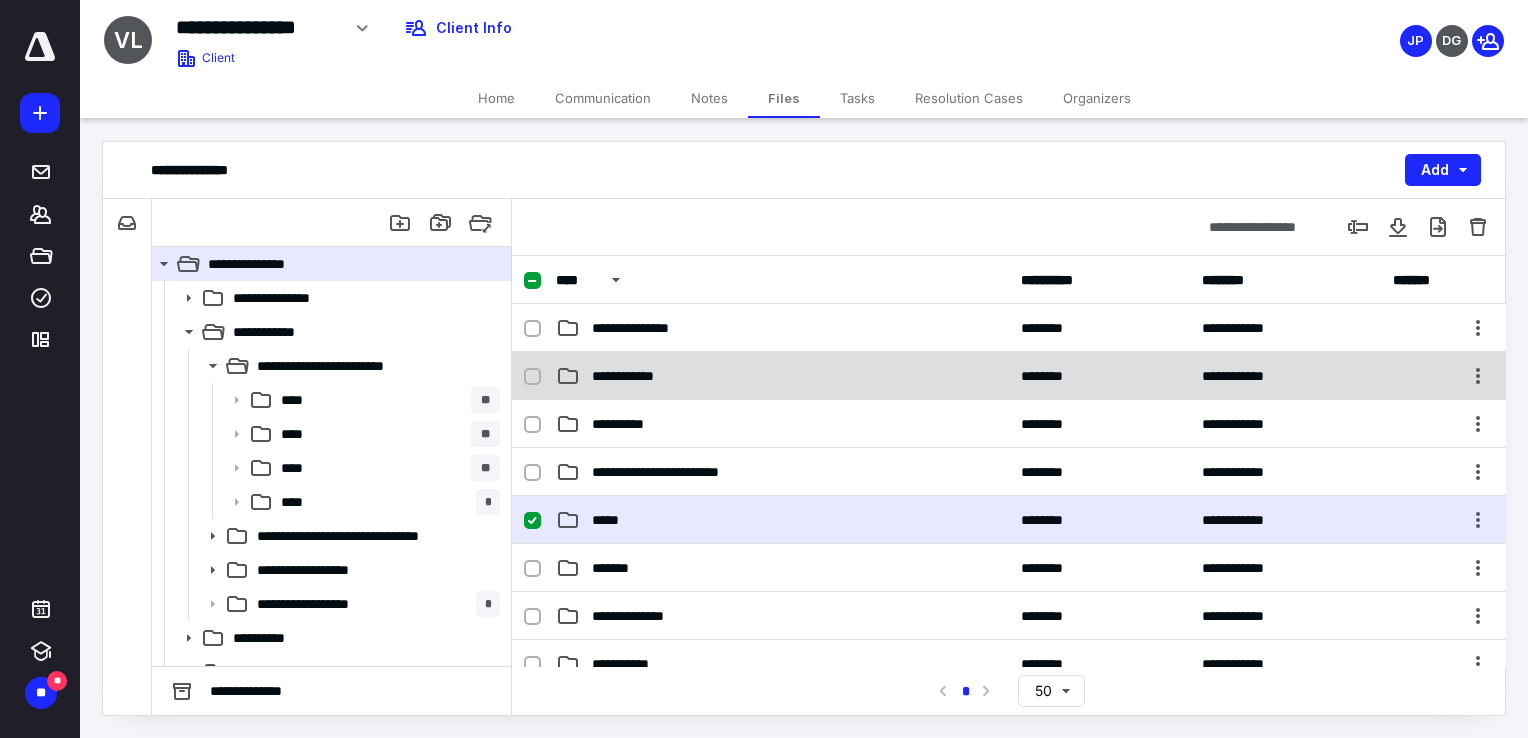 click on "**********" at bounding box center (782, 376) 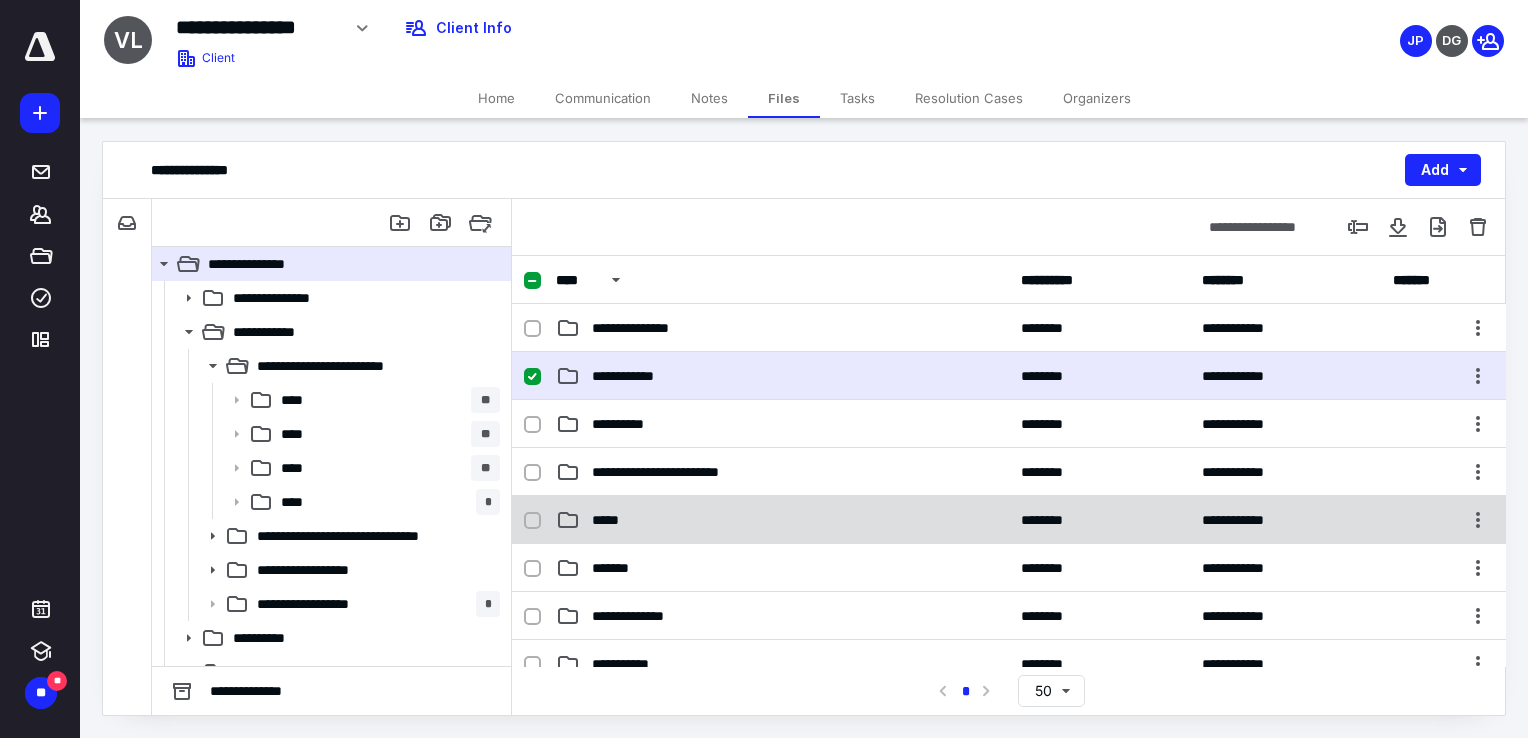 click on "*****" at bounding box center (782, 520) 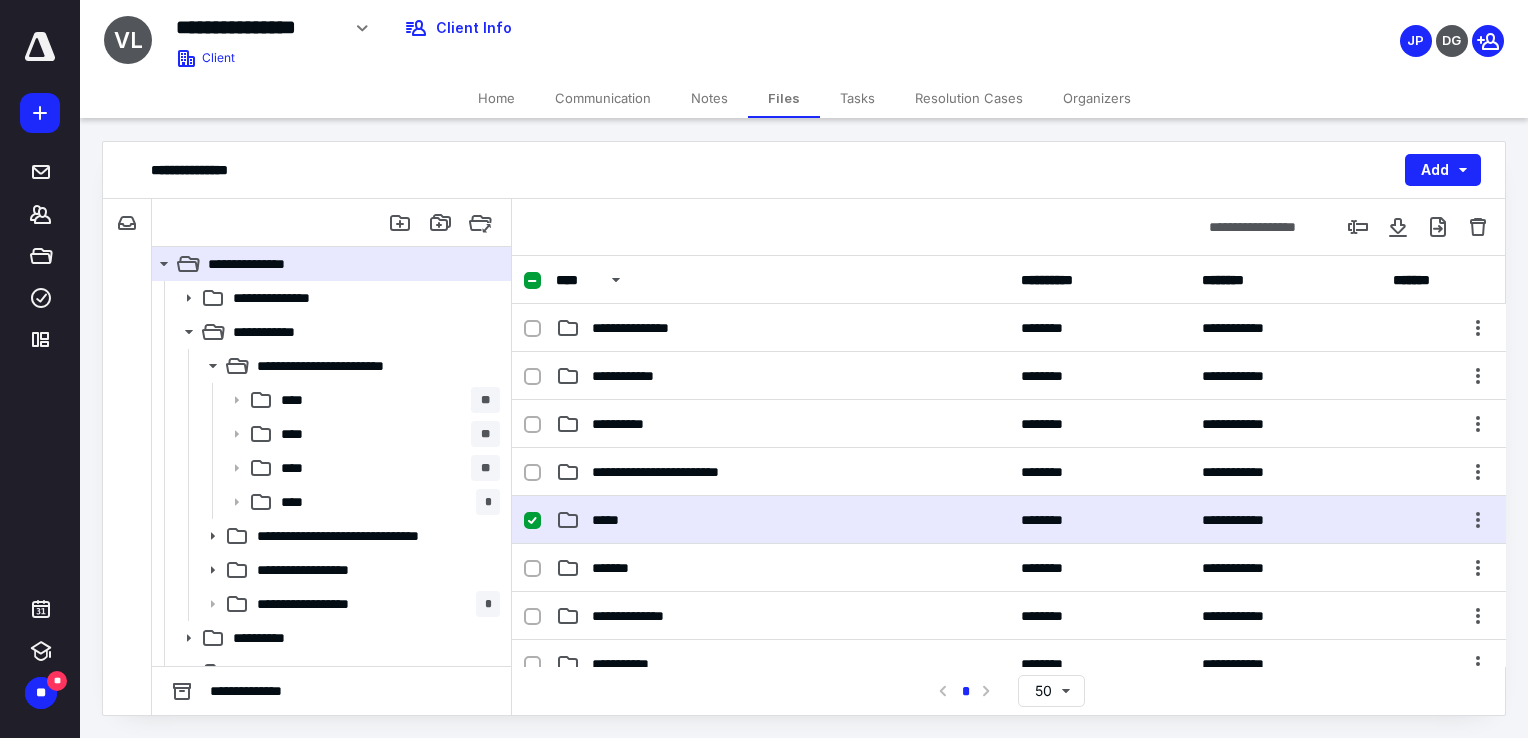 click on "*****" at bounding box center [782, 520] 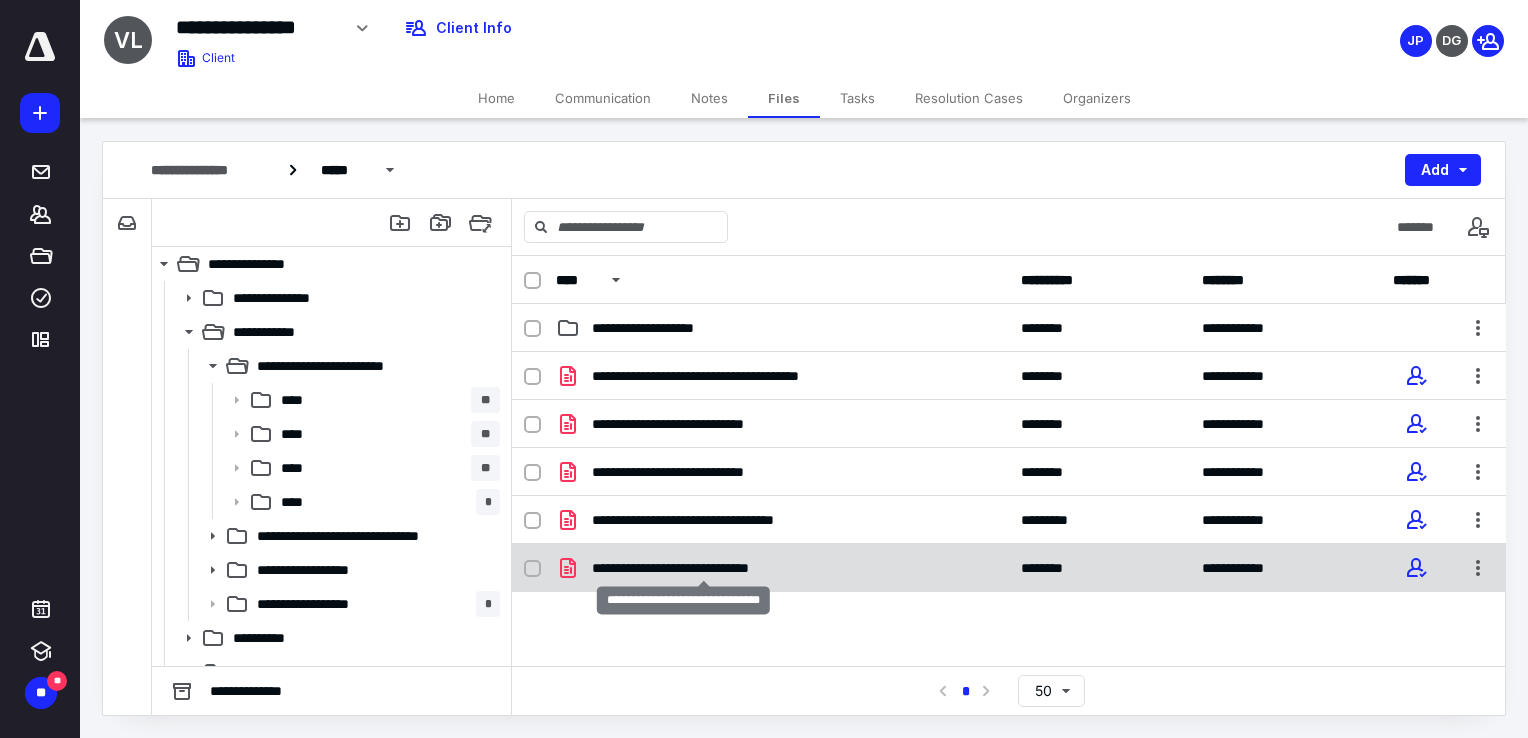 click on "**********" at bounding box center (704, 568) 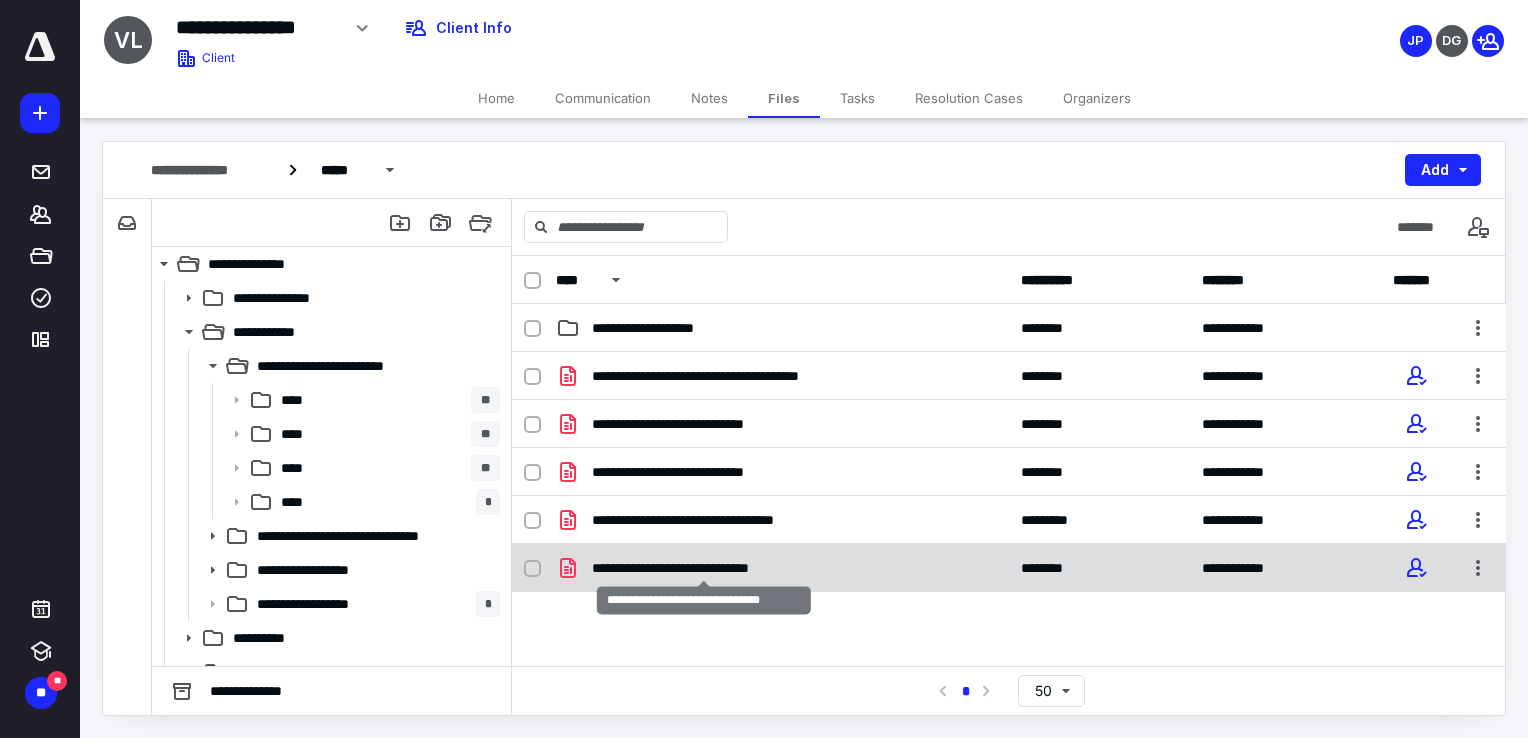 click on "**********" at bounding box center (704, 568) 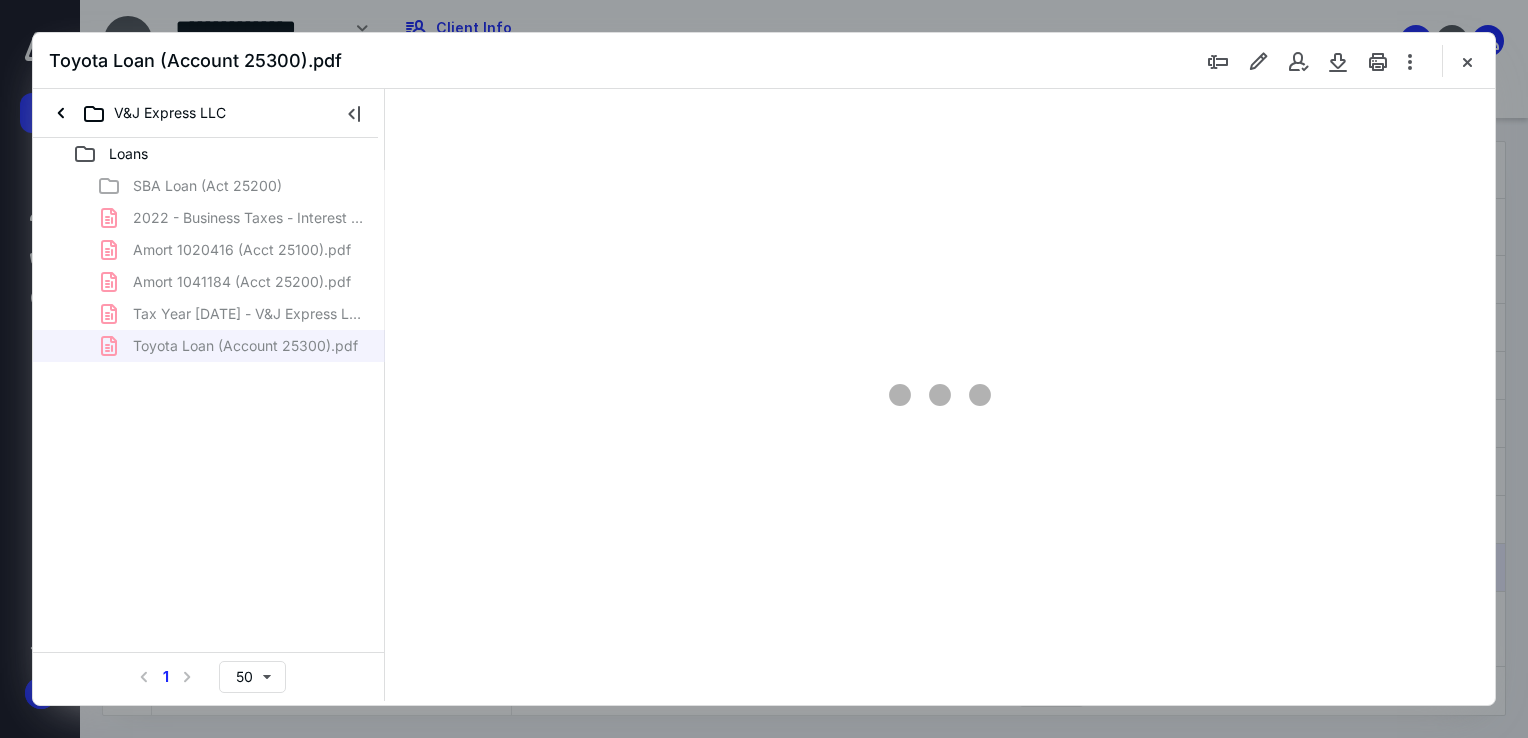 scroll, scrollTop: 0, scrollLeft: 0, axis: both 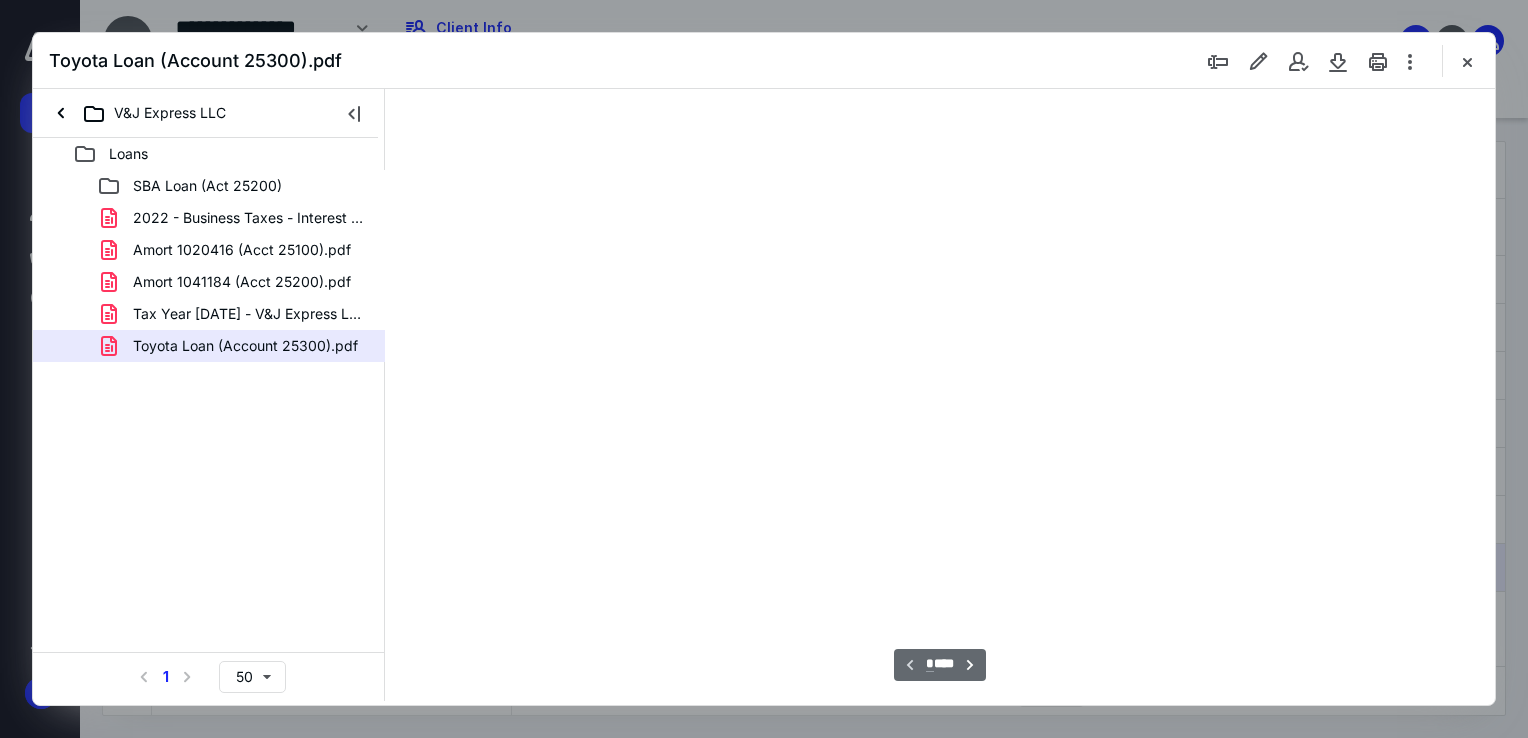 type on "90" 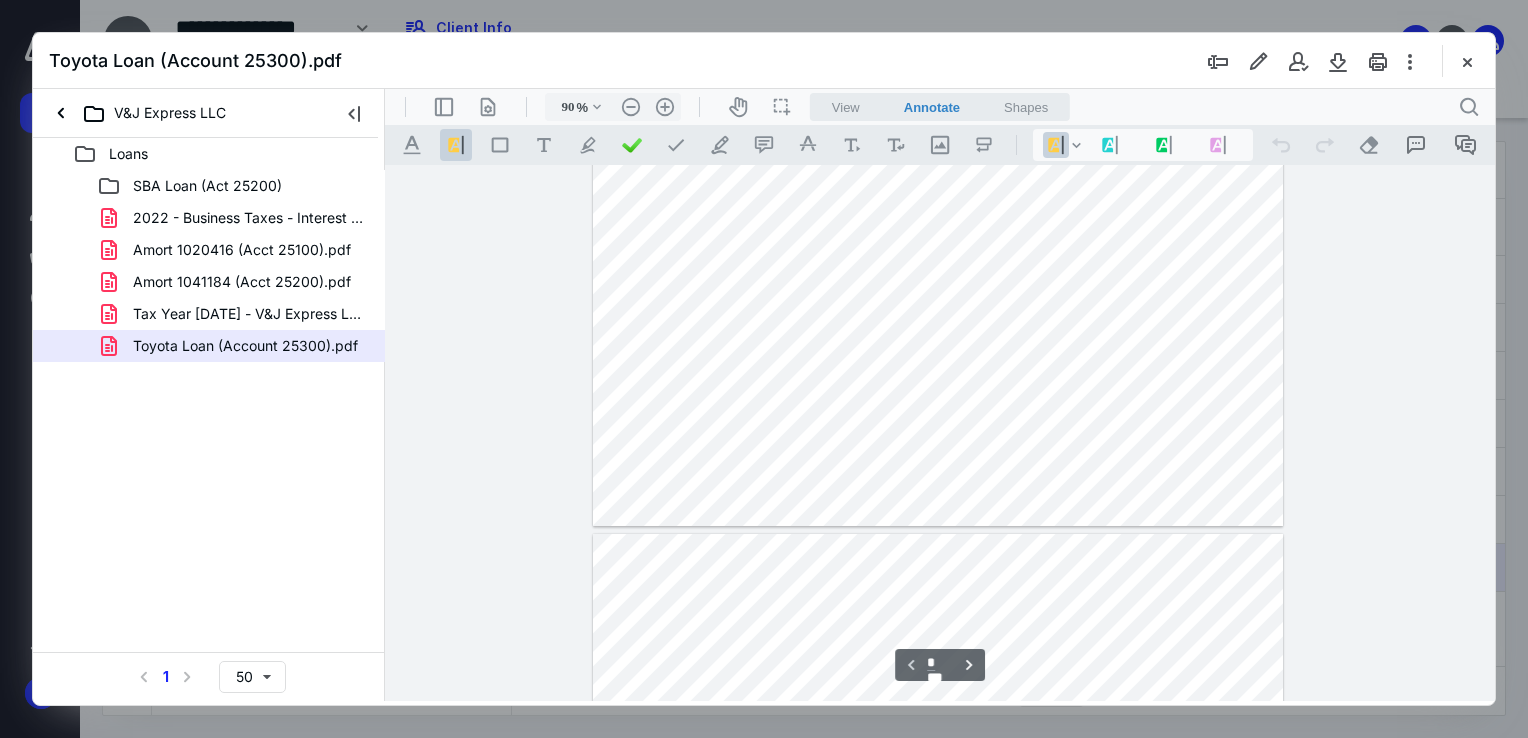 type on "*" 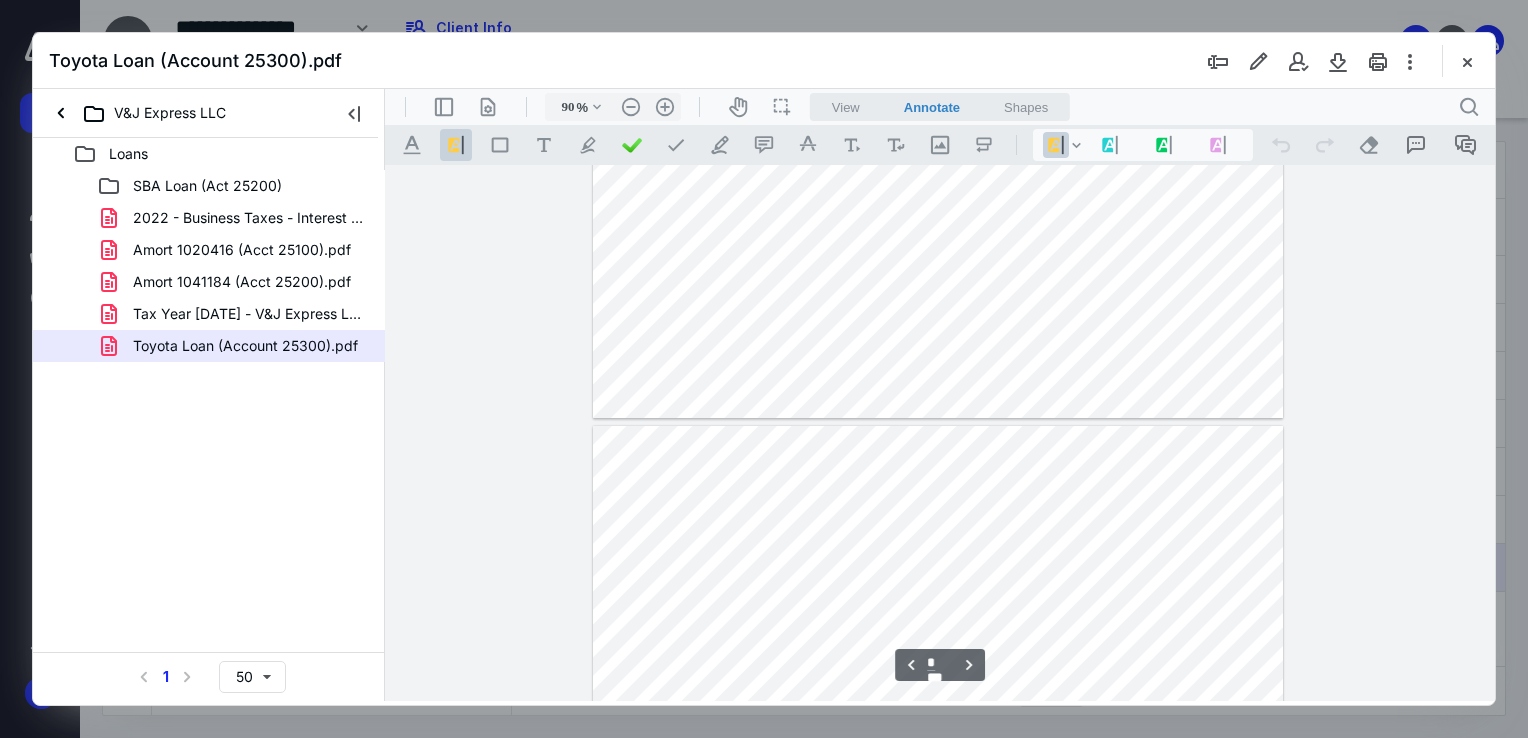 scroll, scrollTop: 480, scrollLeft: 0, axis: vertical 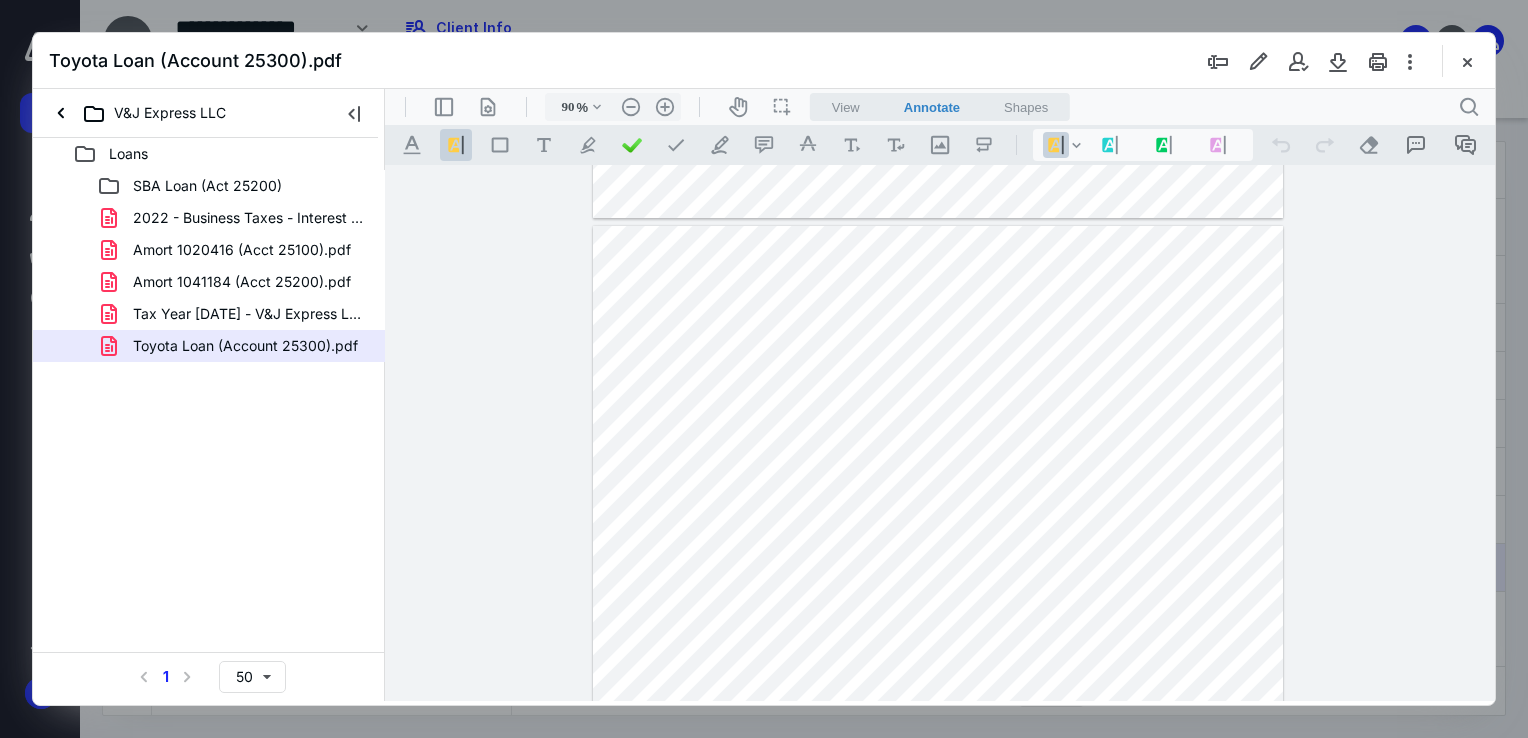 drag, startPoint x: 742, startPoint y: 331, endPoint x: 937, endPoint y: 335, distance: 195.04102 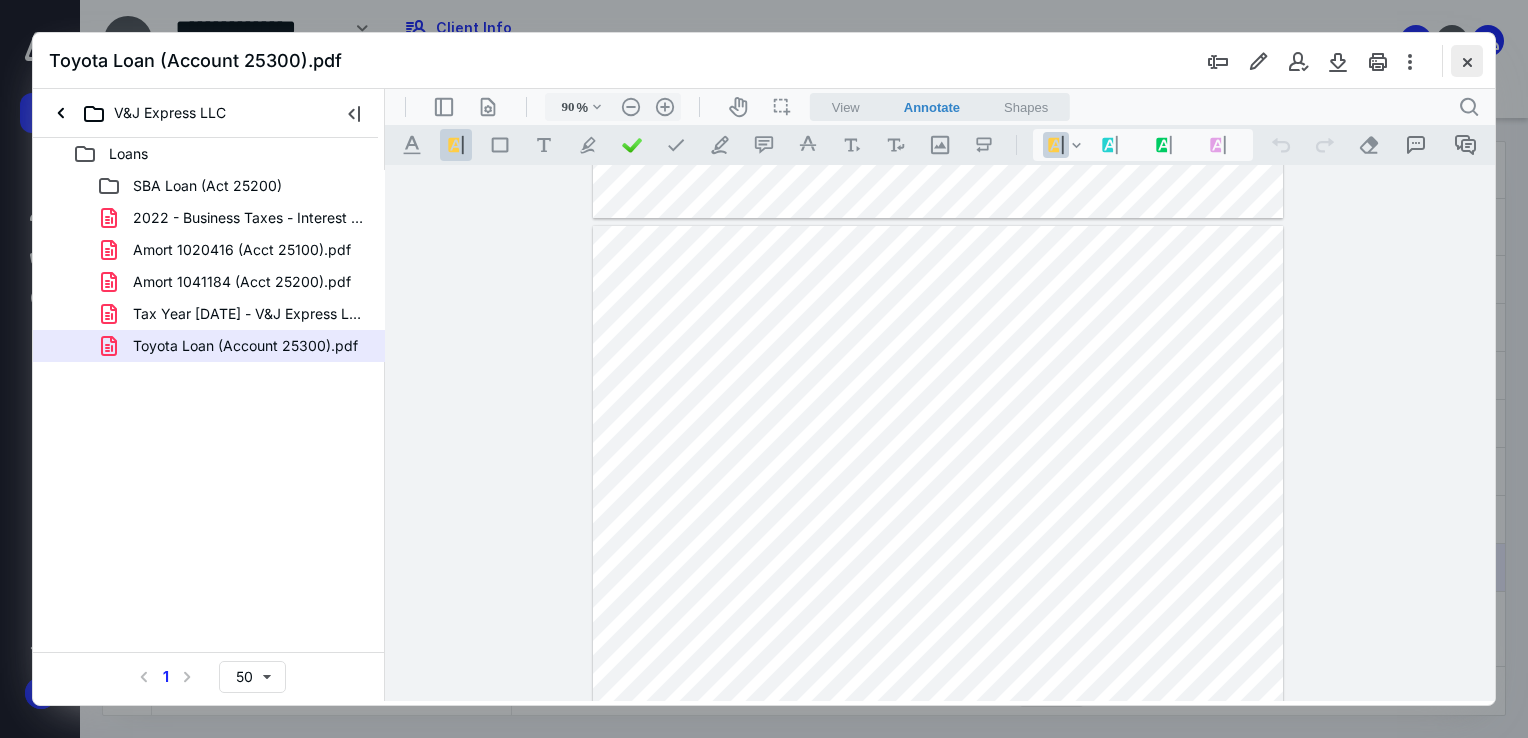 click at bounding box center (1467, 61) 